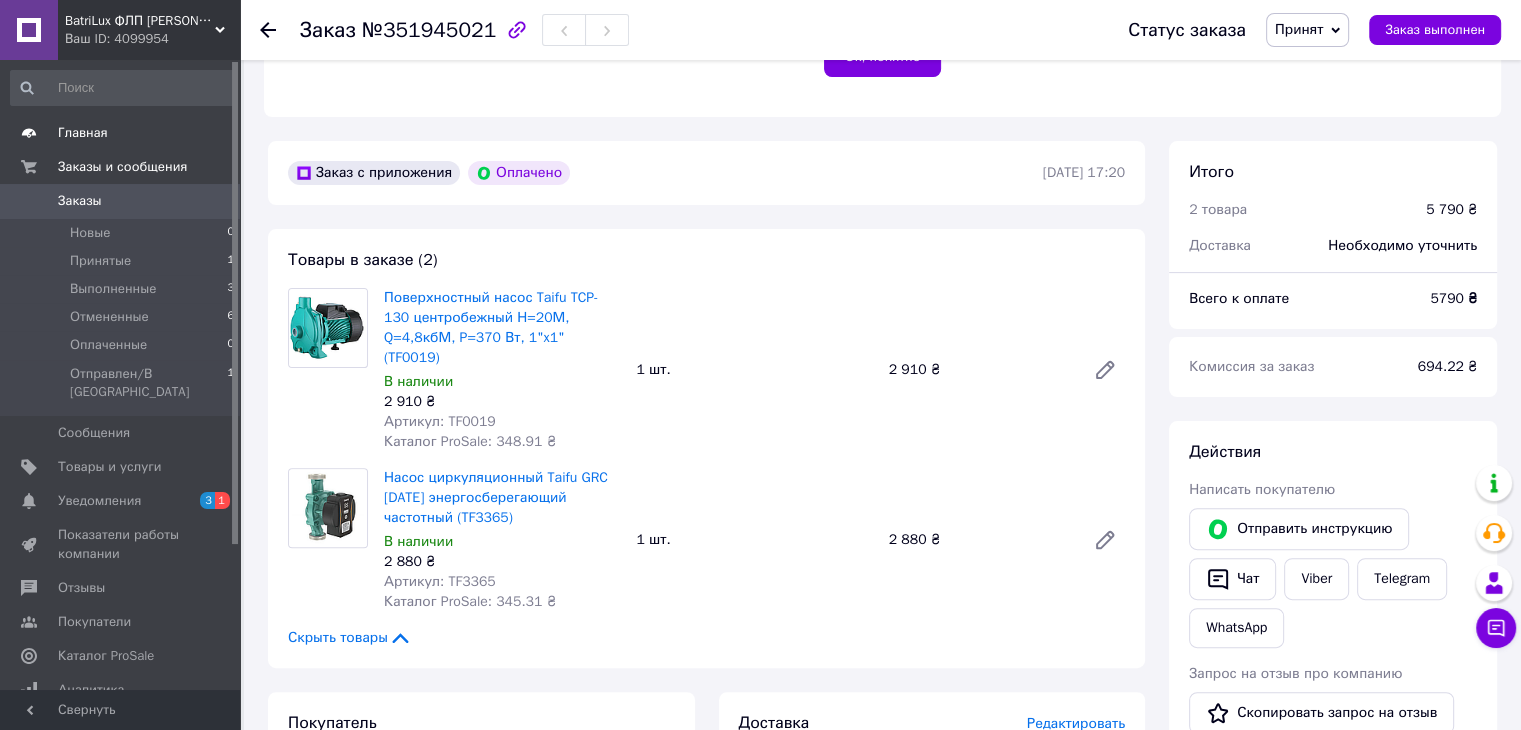 scroll, scrollTop: 454, scrollLeft: 0, axis: vertical 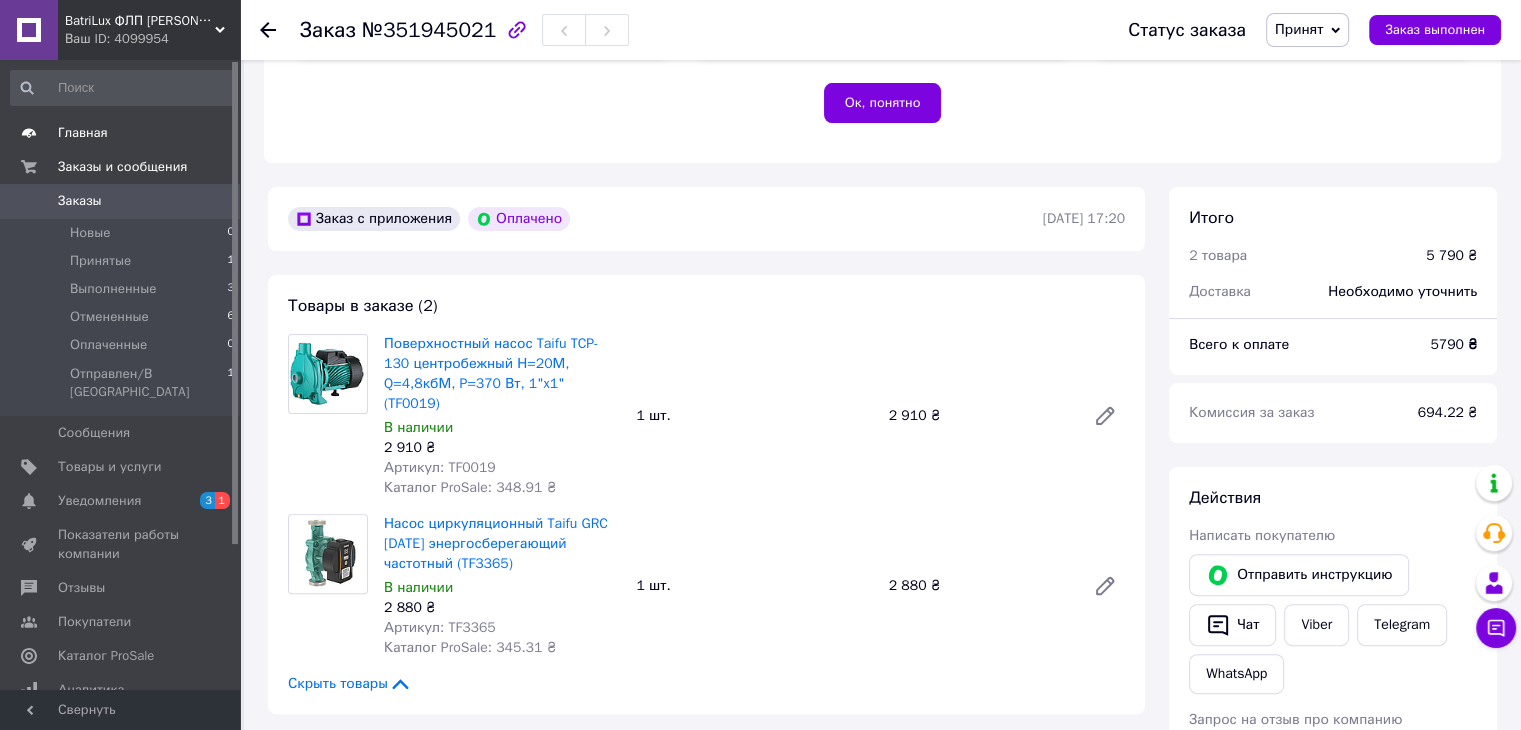 click on "Главная" at bounding box center [83, 133] 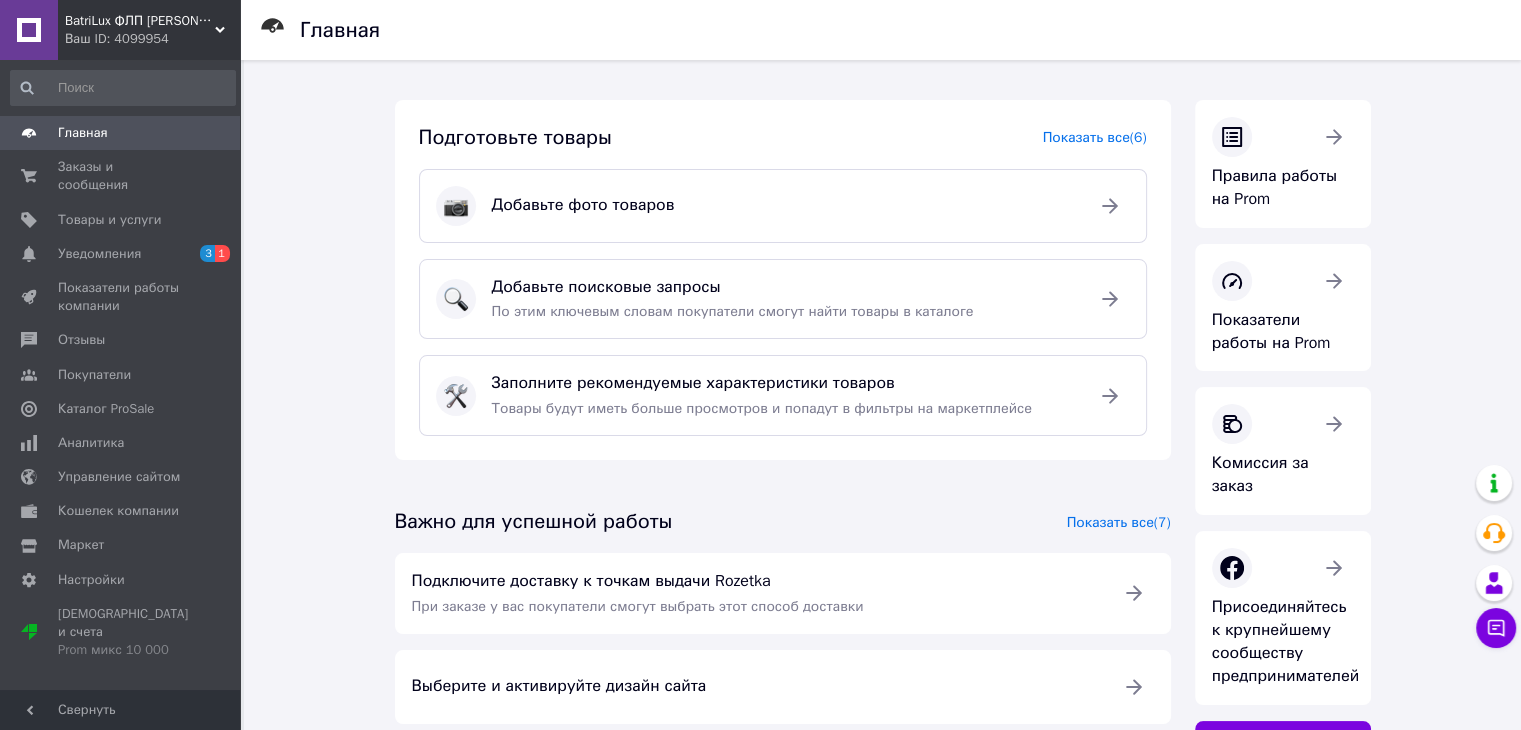 scroll, scrollTop: 224, scrollLeft: 0, axis: vertical 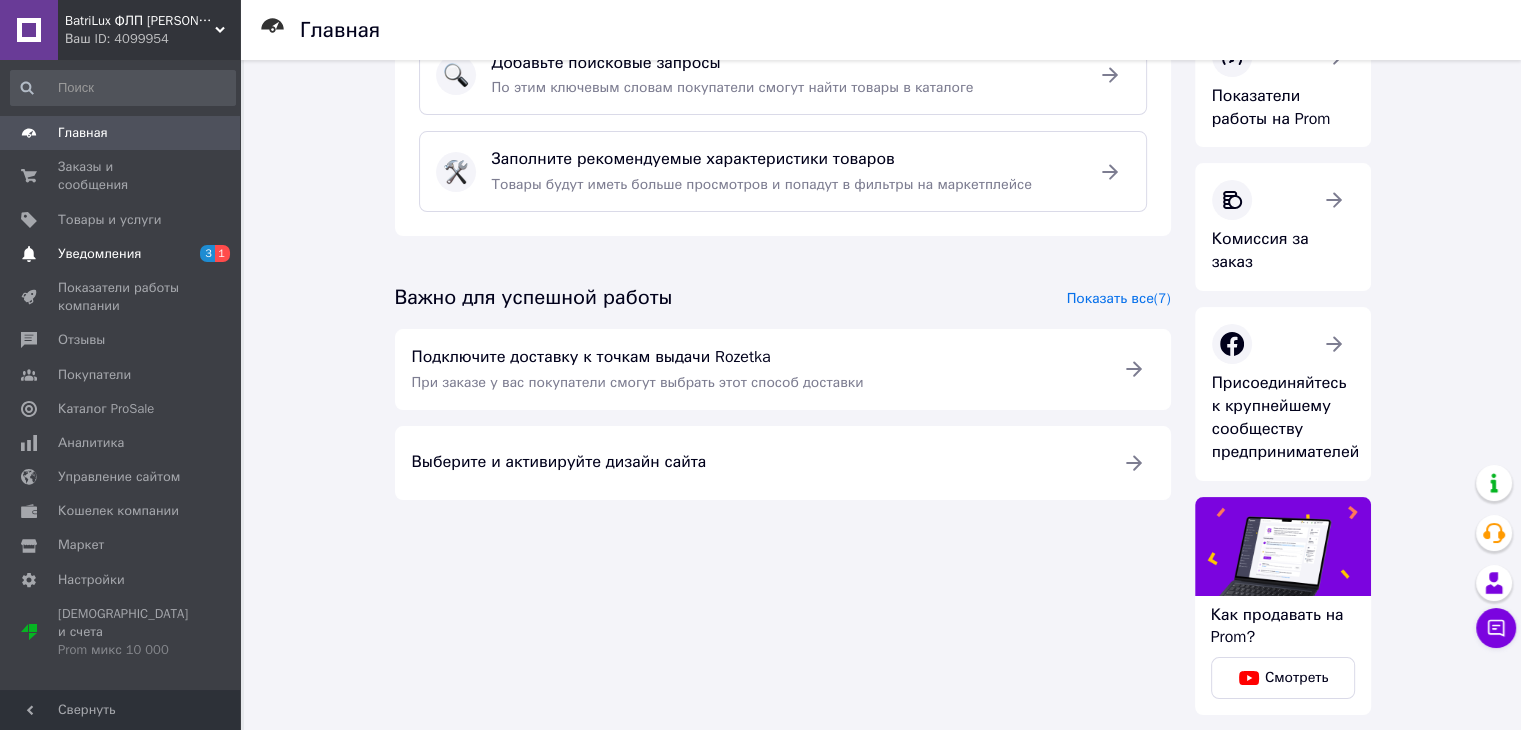 click on "Уведомления" at bounding box center [99, 254] 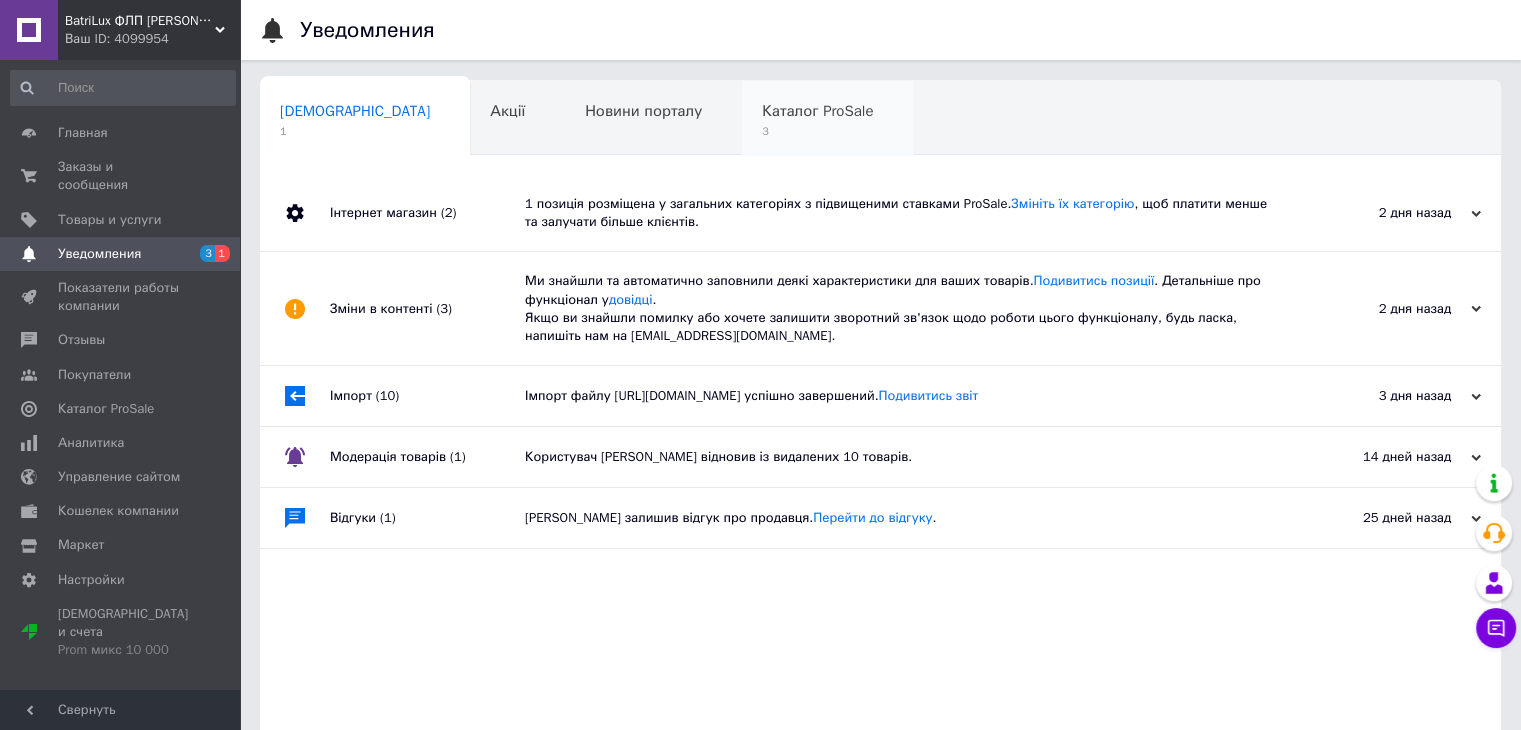 click on "Каталог ProSale" at bounding box center [817, 111] 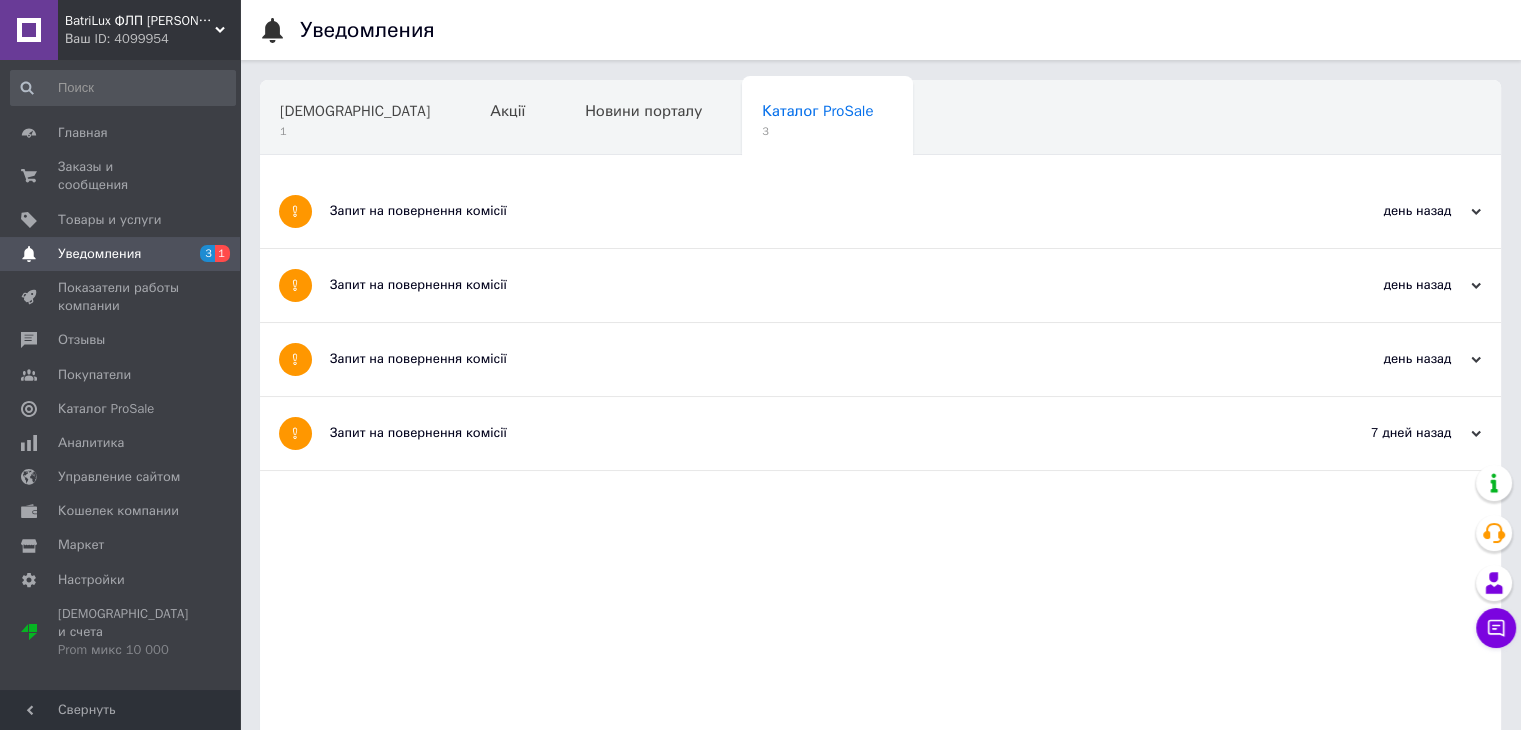 click on "Запит на повернення комісії" at bounding box center (805, 211) 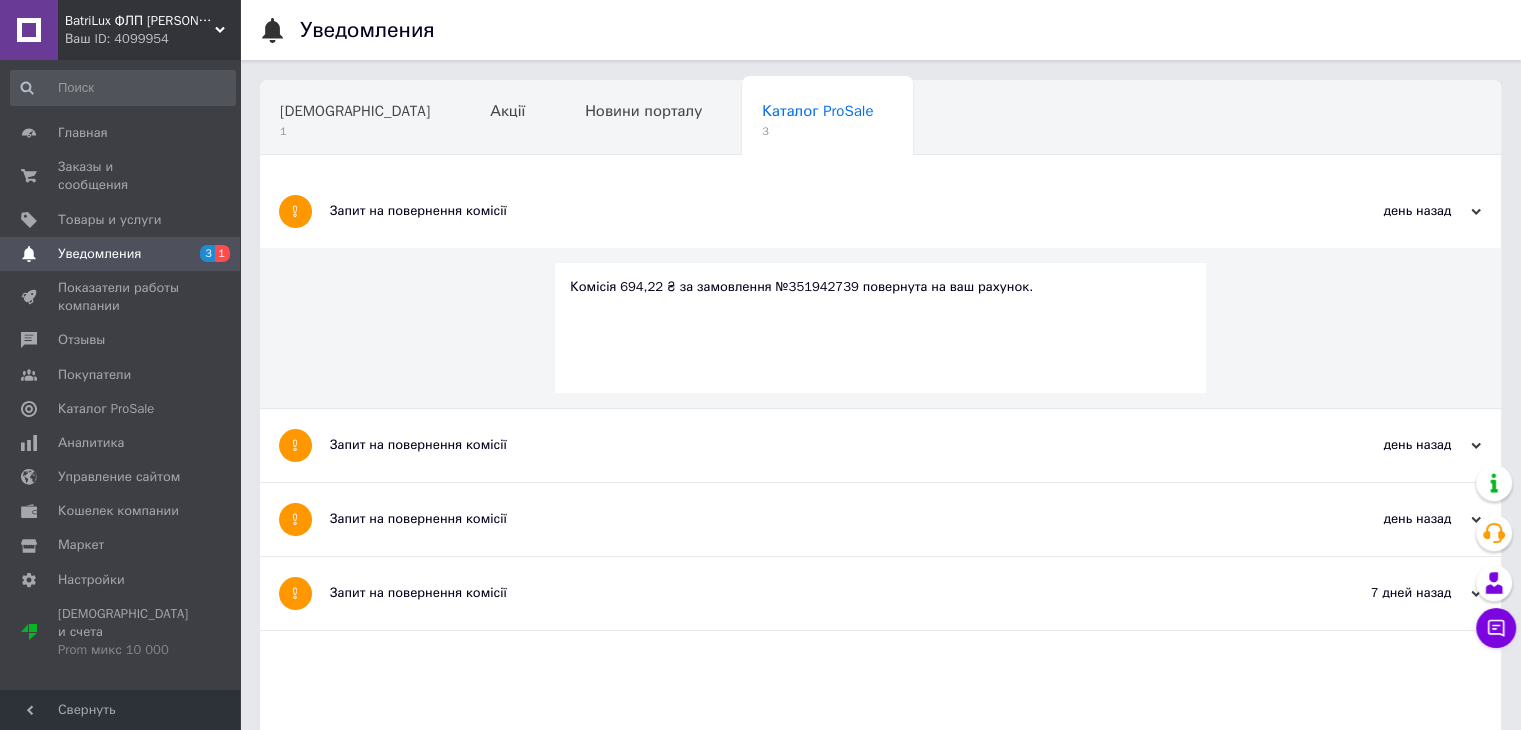 click on "Запит на повернення комісії" at bounding box center (805, 445) 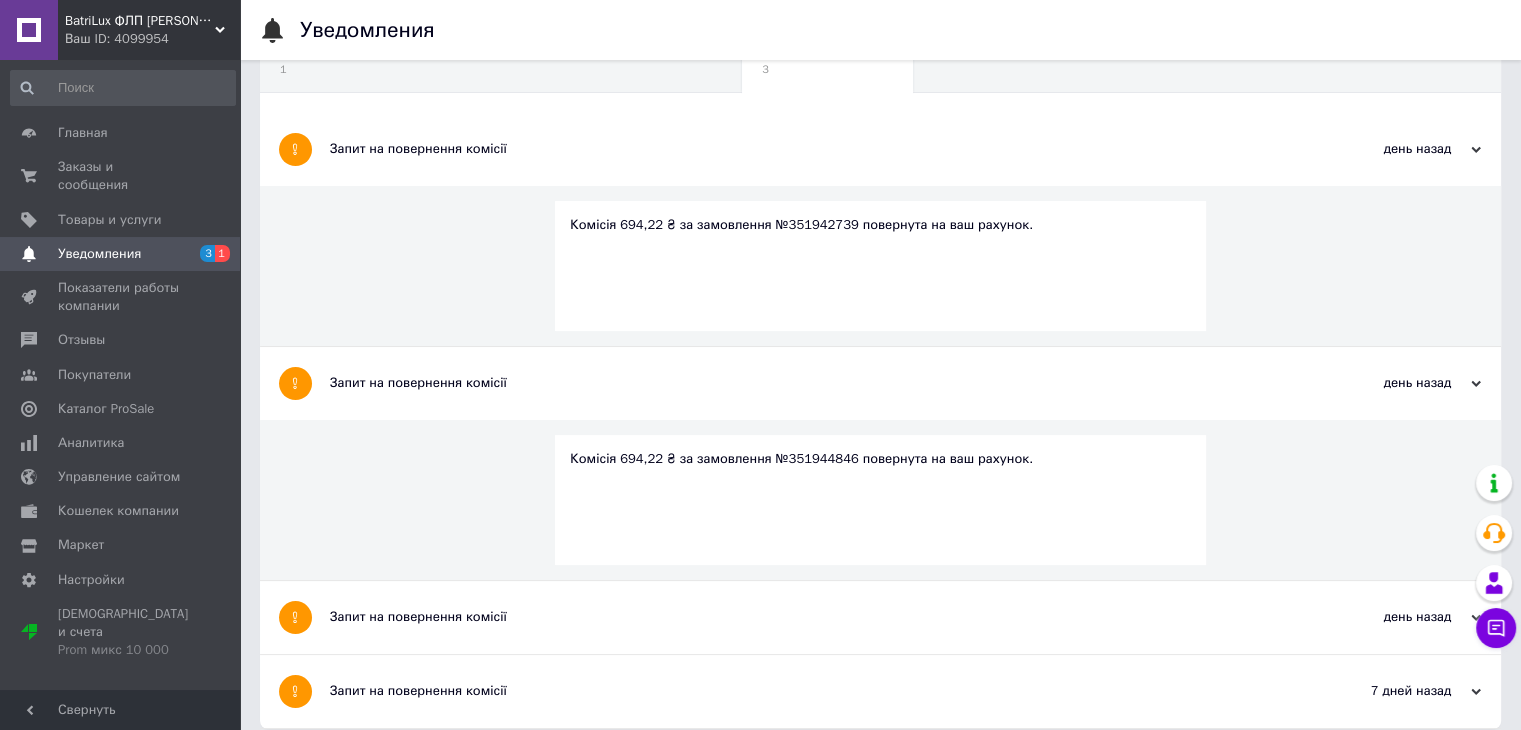 scroll, scrollTop: 80, scrollLeft: 0, axis: vertical 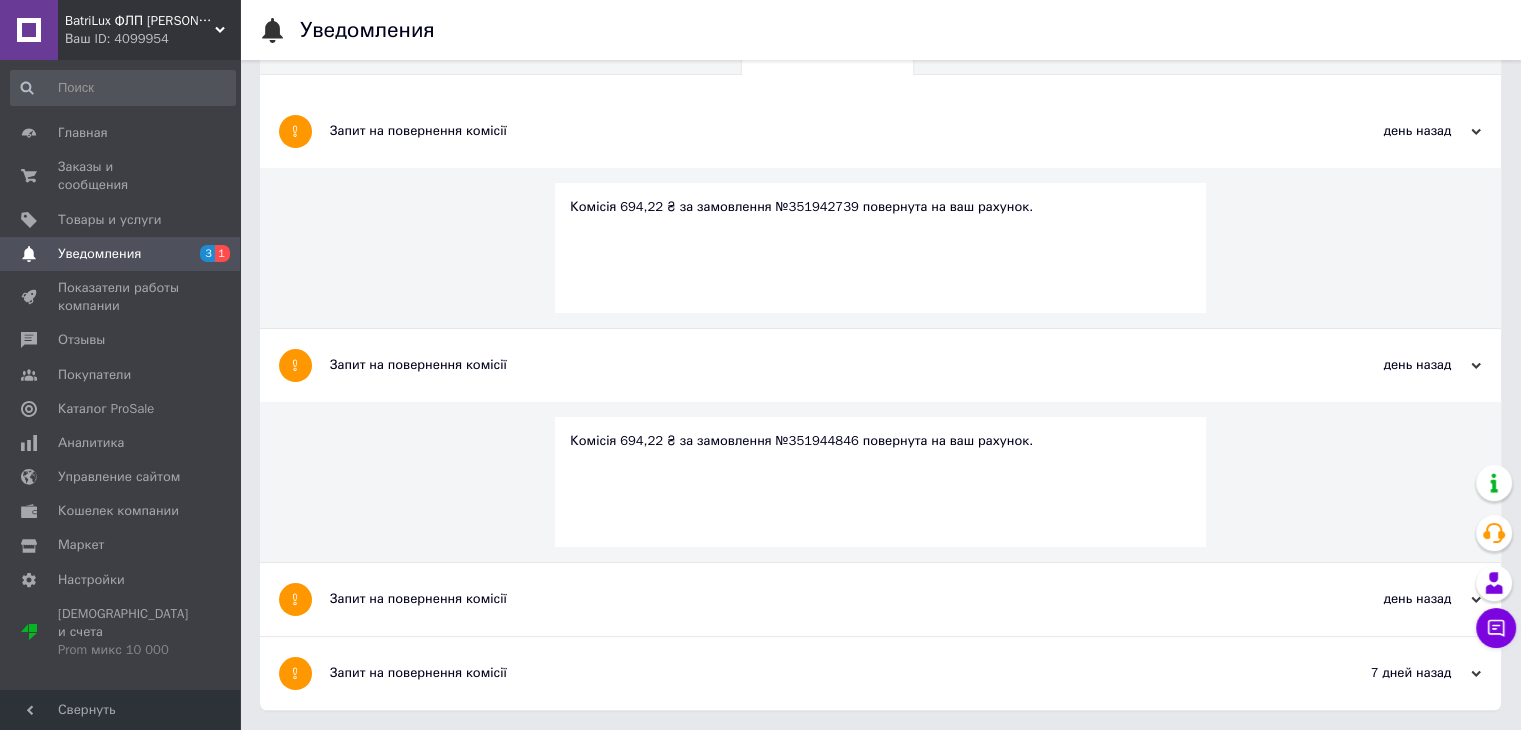 click on "Запит на повернення комісії" at bounding box center (805, 599) 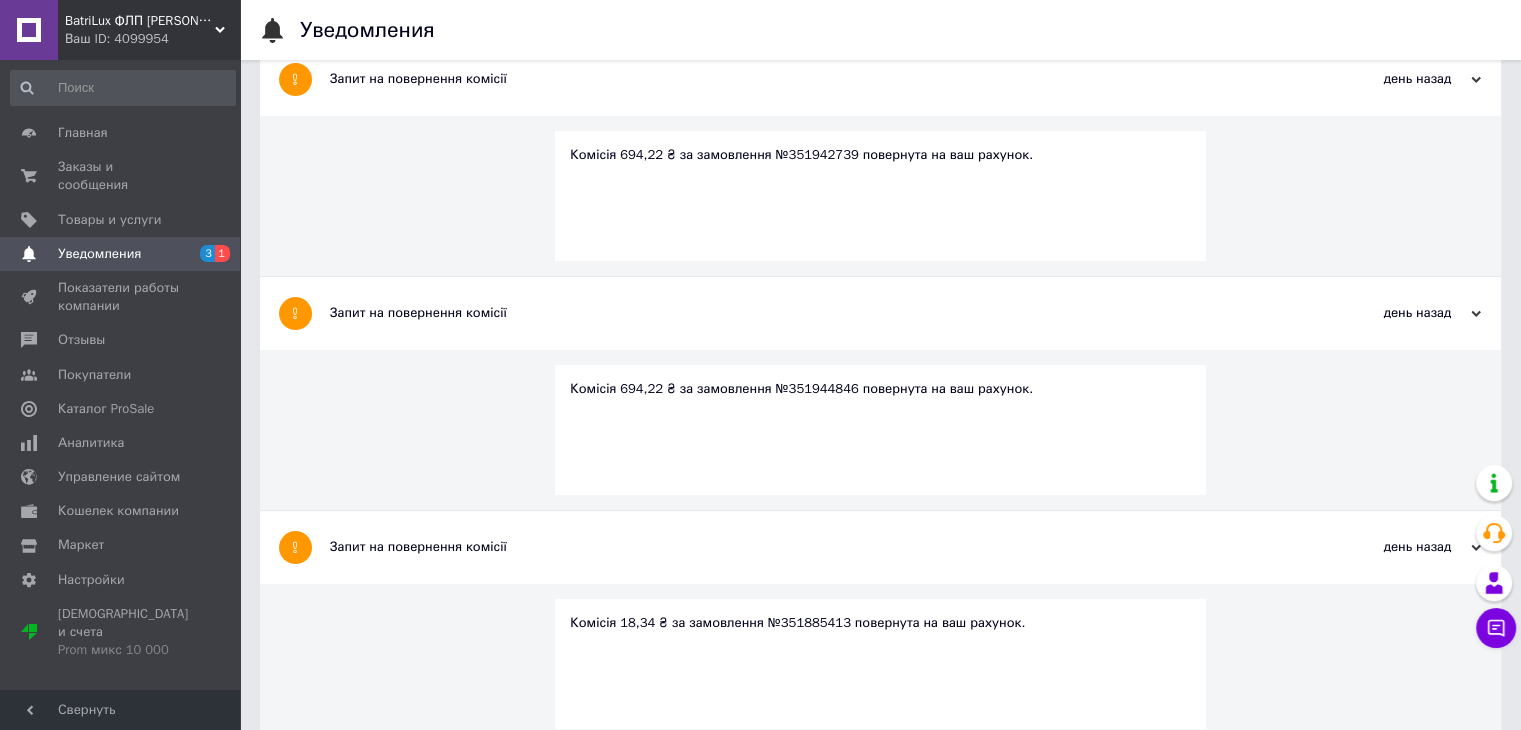 scroll, scrollTop: 0, scrollLeft: 0, axis: both 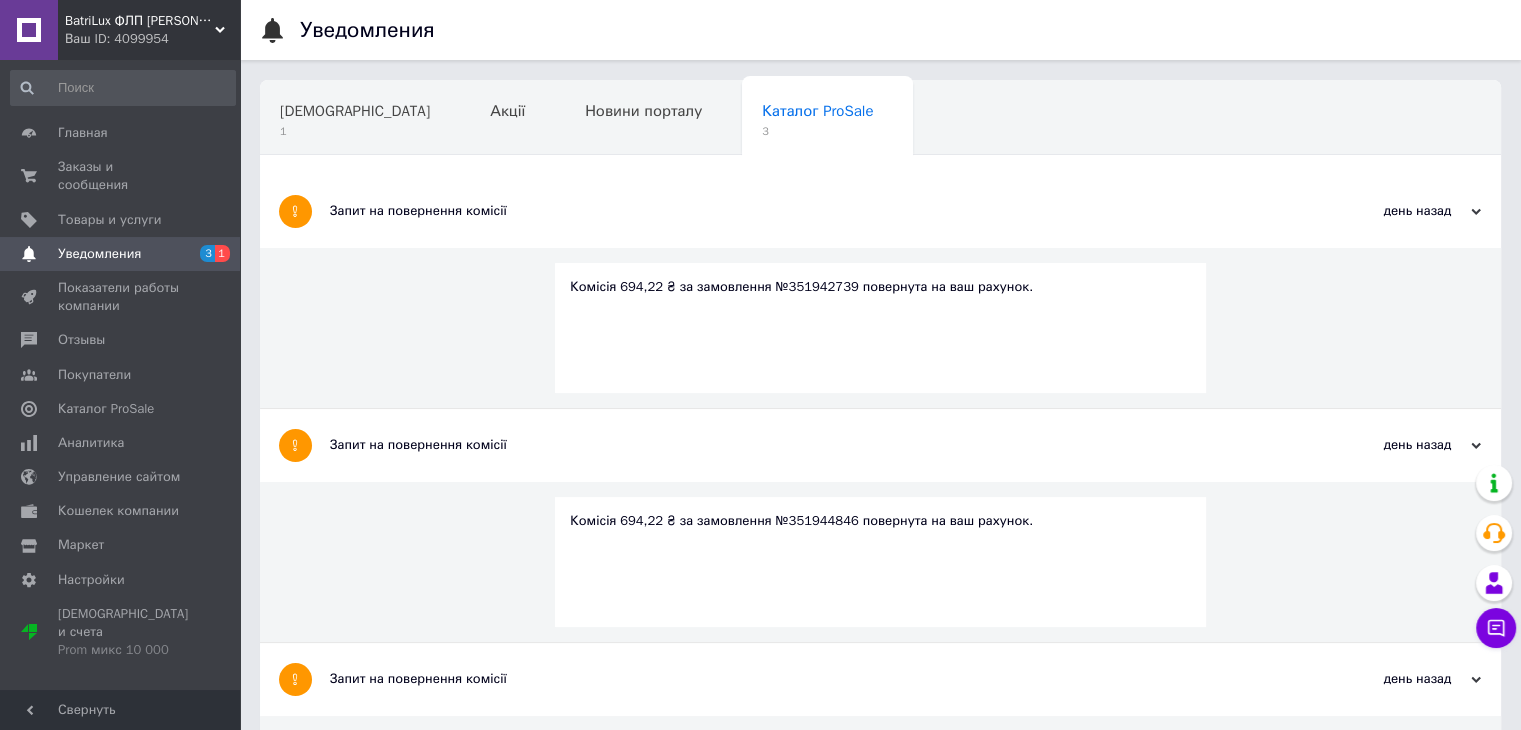 click on "Навчання та заходи" at bounding box center [351, 187] 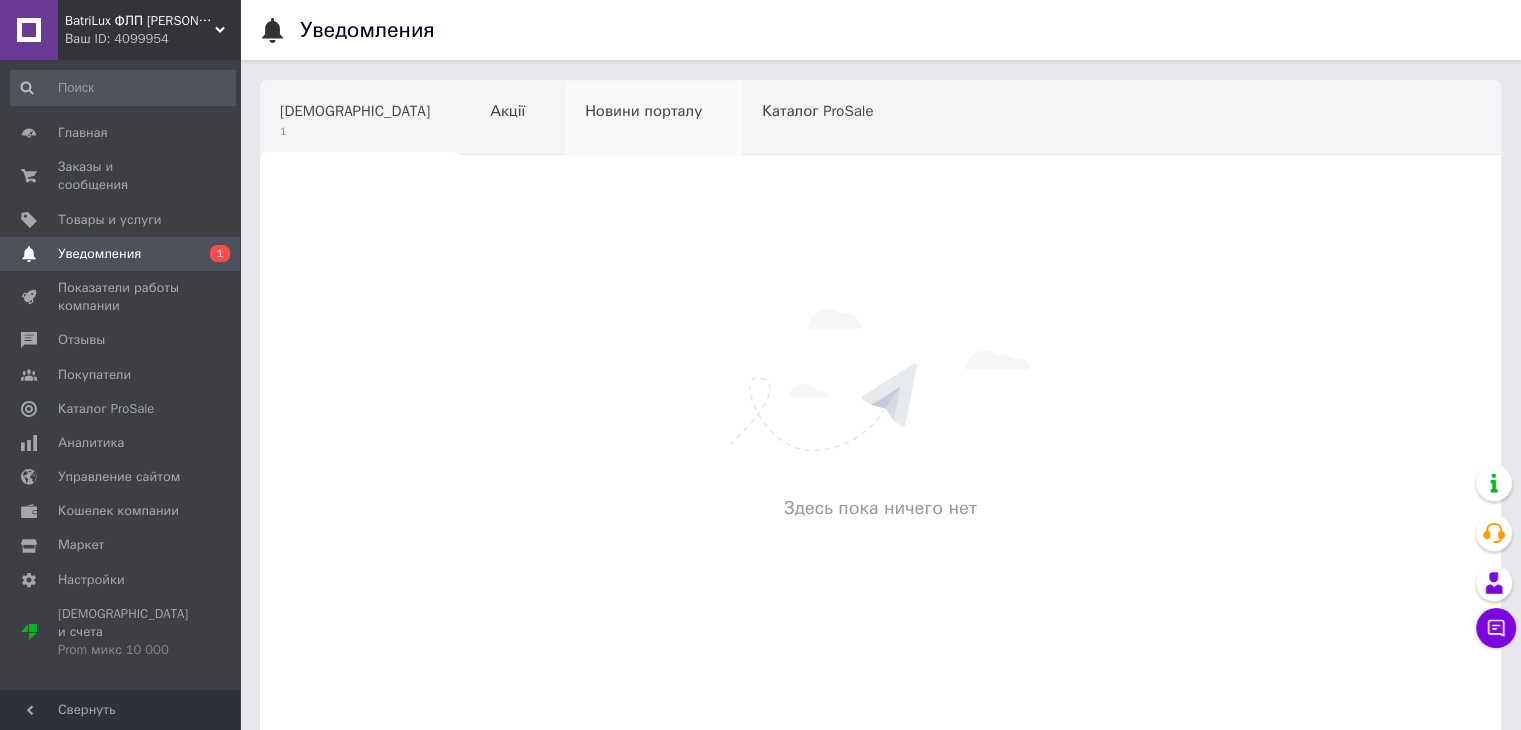 click on "Новини порталу" at bounding box center [653, 119] 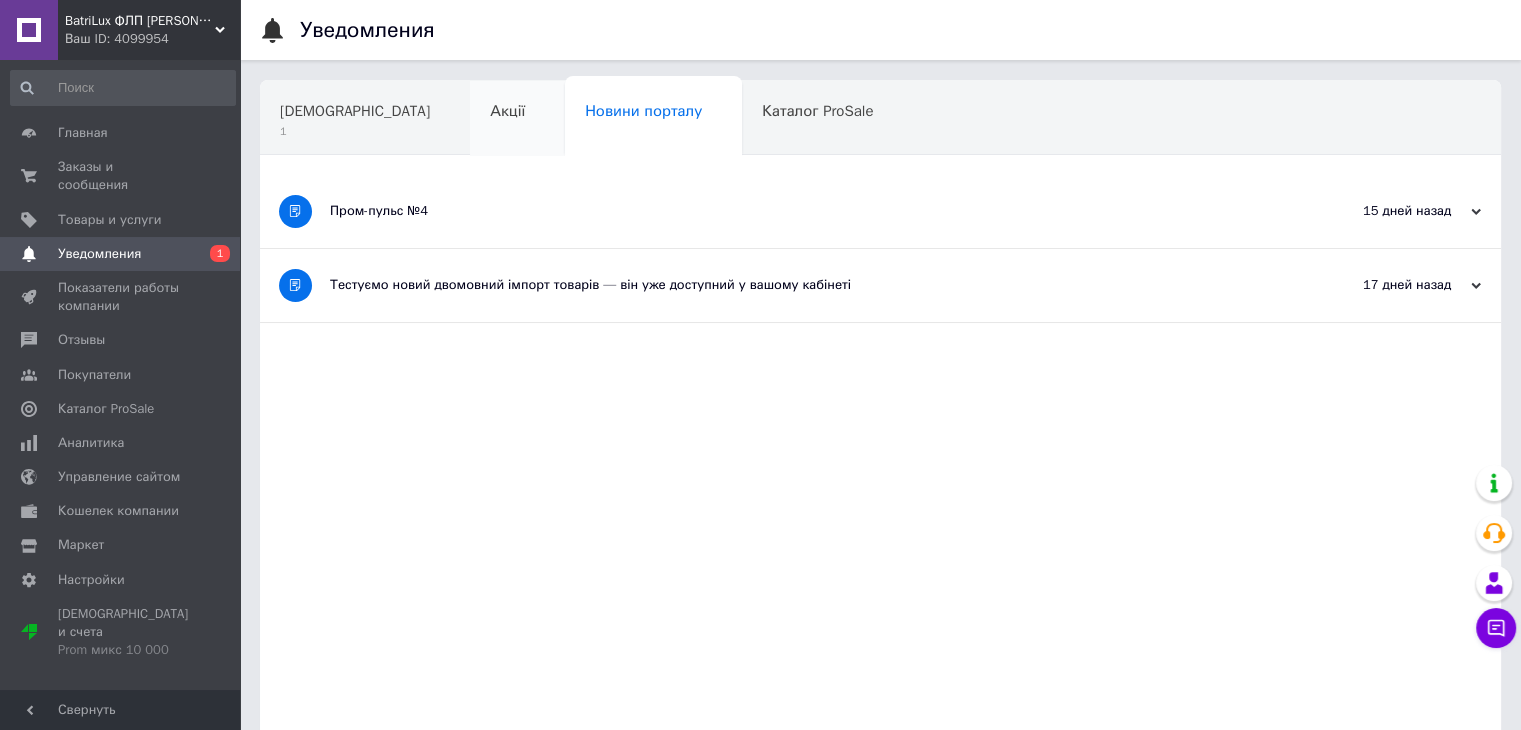 click on "Акції" at bounding box center (507, 111) 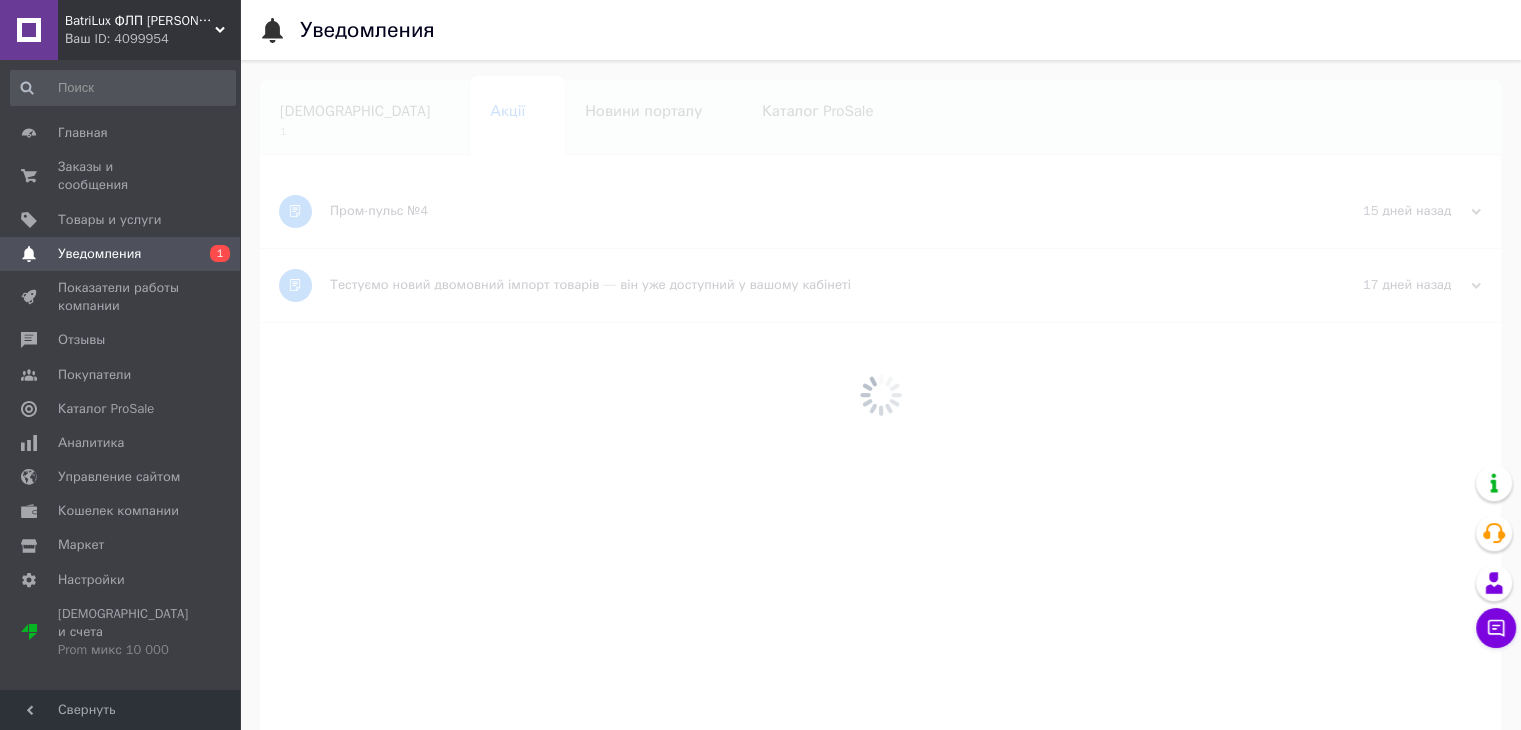click on "[DEMOGRAPHIC_DATA]" at bounding box center [355, 111] 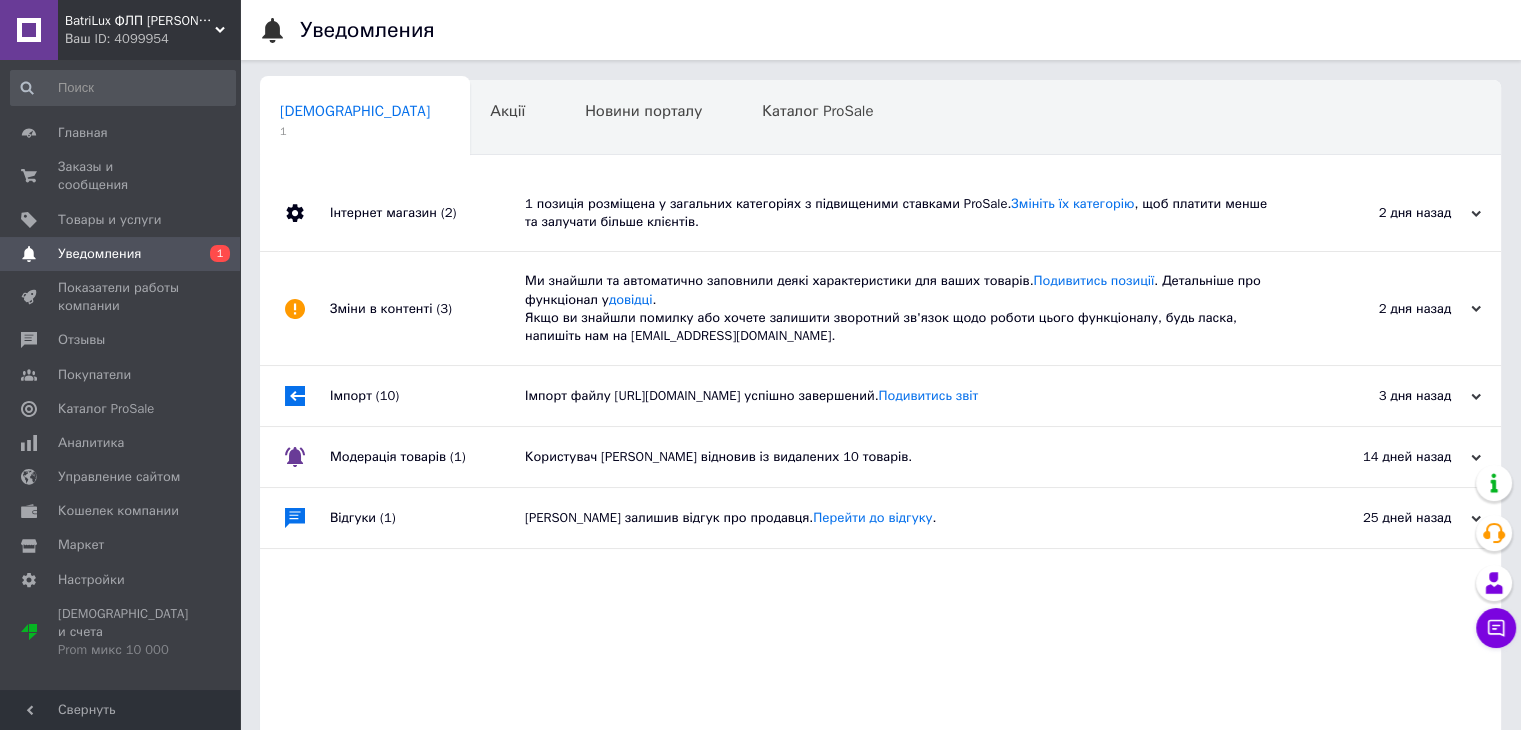 click on "Інтернет магазин   (2)" at bounding box center [427, 213] 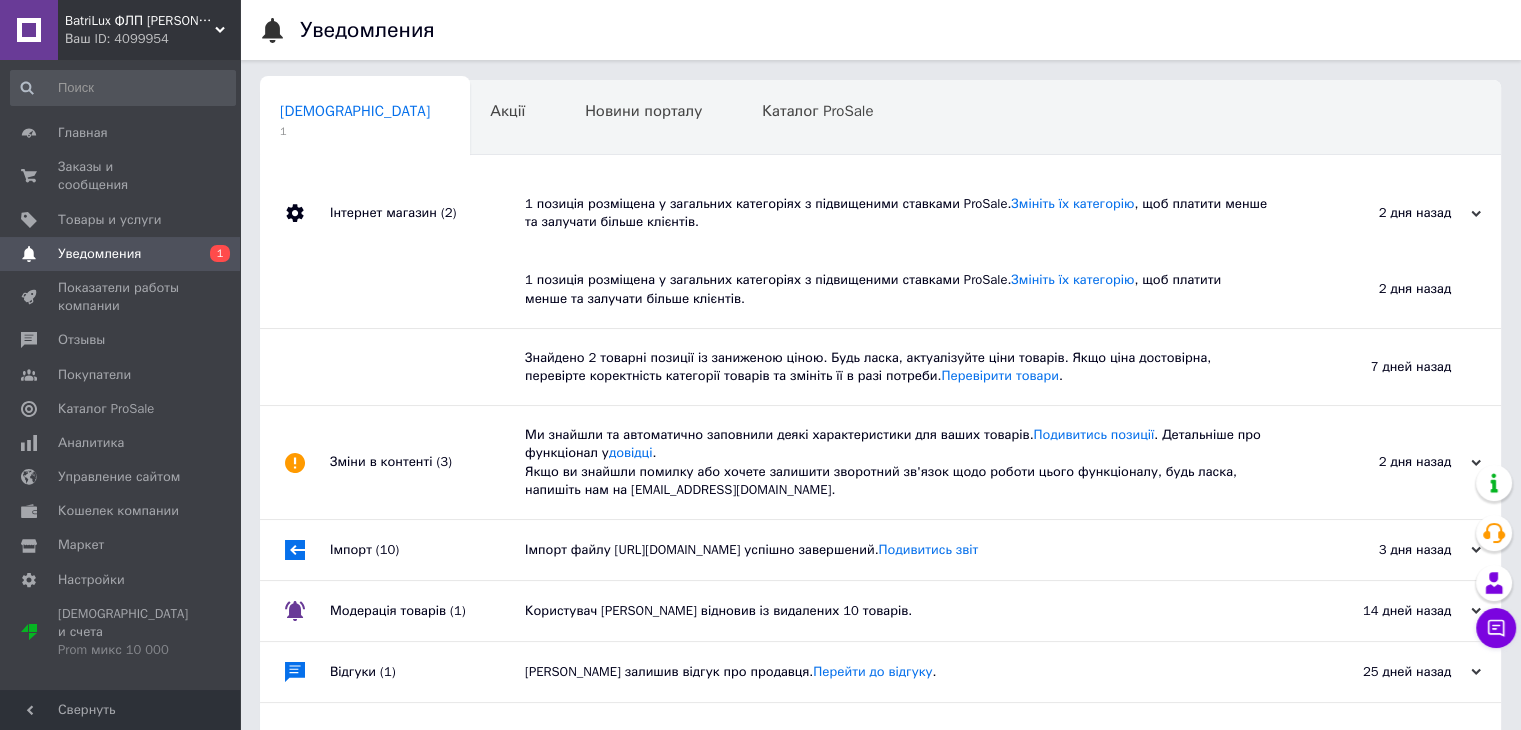 click on "Зміни в контенті   (3)" at bounding box center [427, 462] 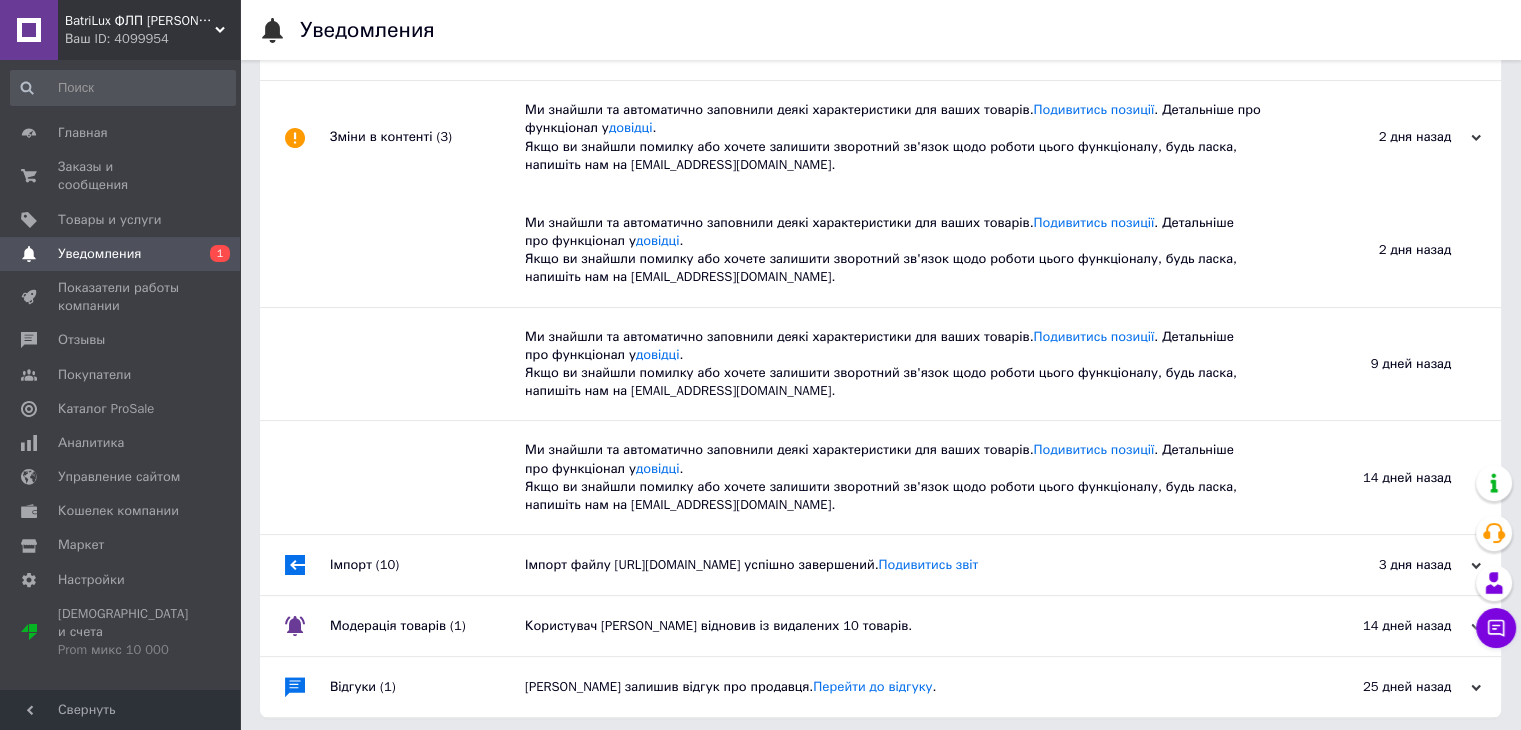 scroll, scrollTop: 350, scrollLeft: 0, axis: vertical 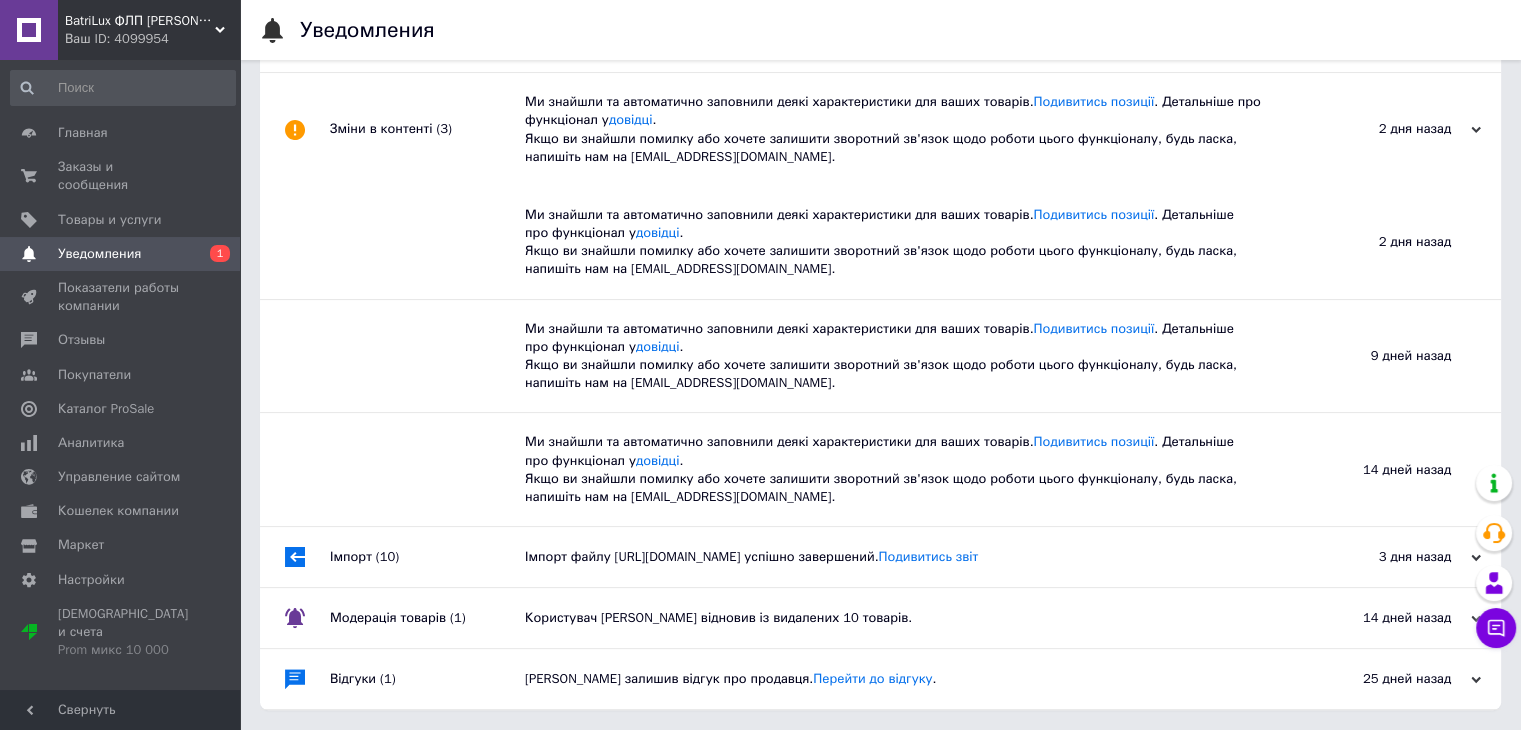 click on "Імпорт   (10)" at bounding box center [427, 557] 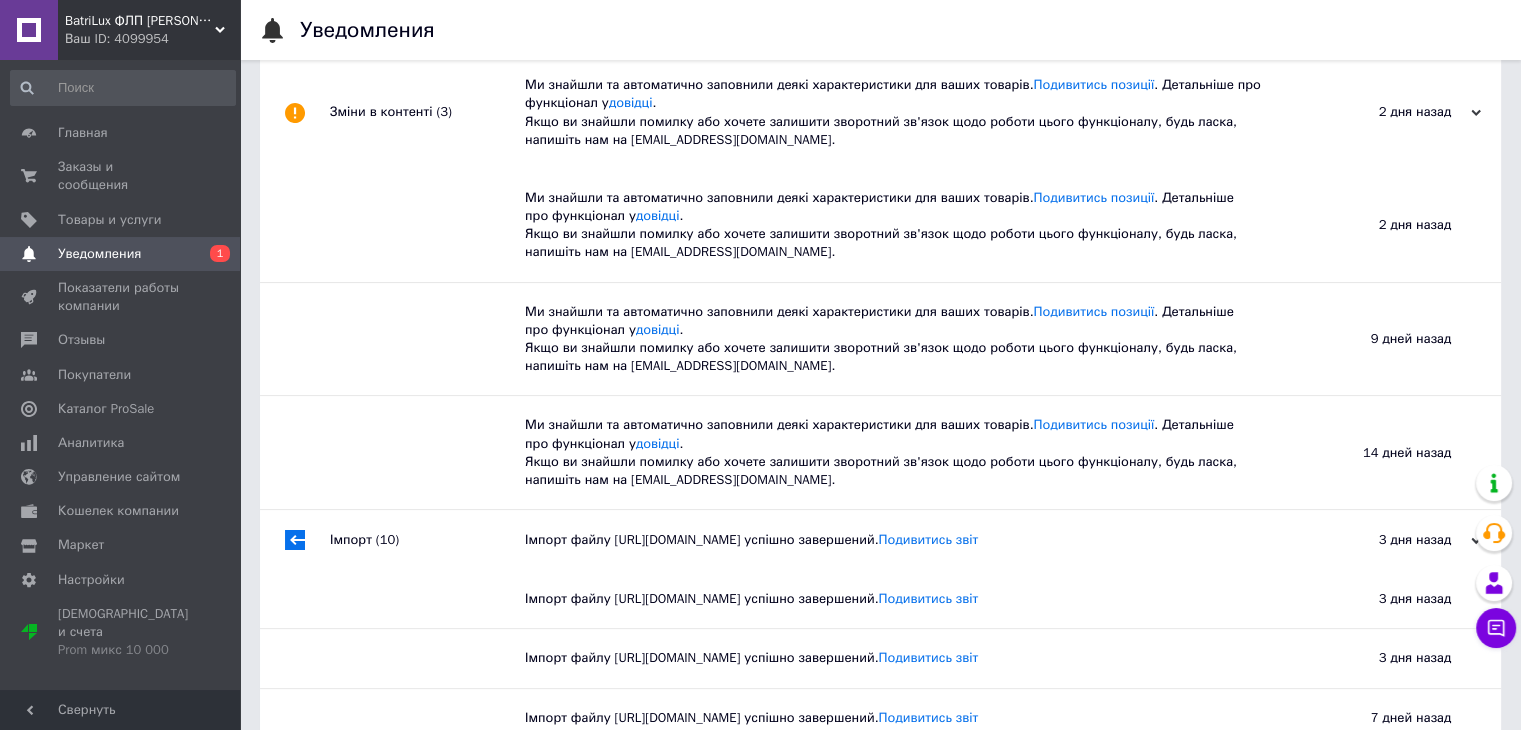scroll, scrollTop: 650, scrollLeft: 0, axis: vertical 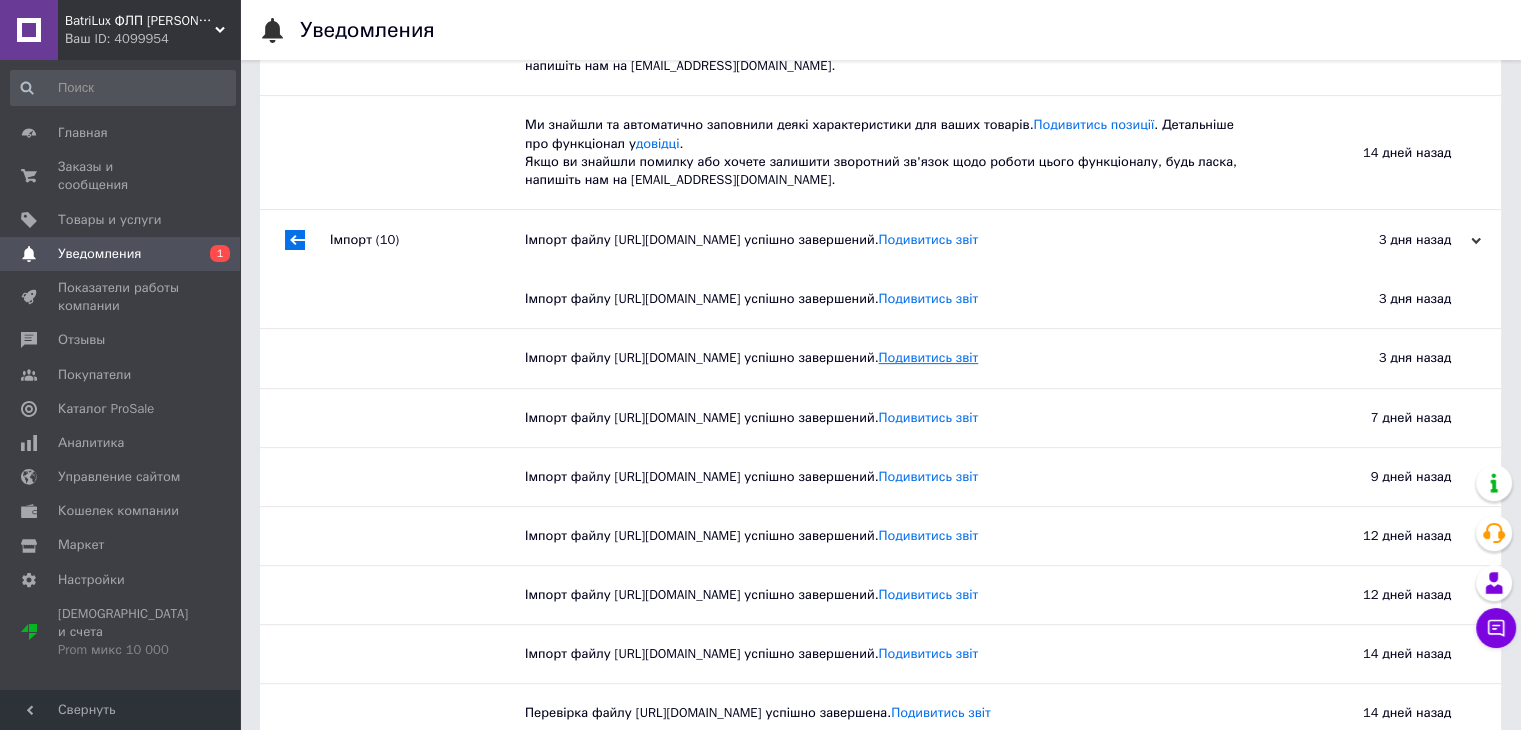 click on "Подивитись звіт" at bounding box center [928, 357] 